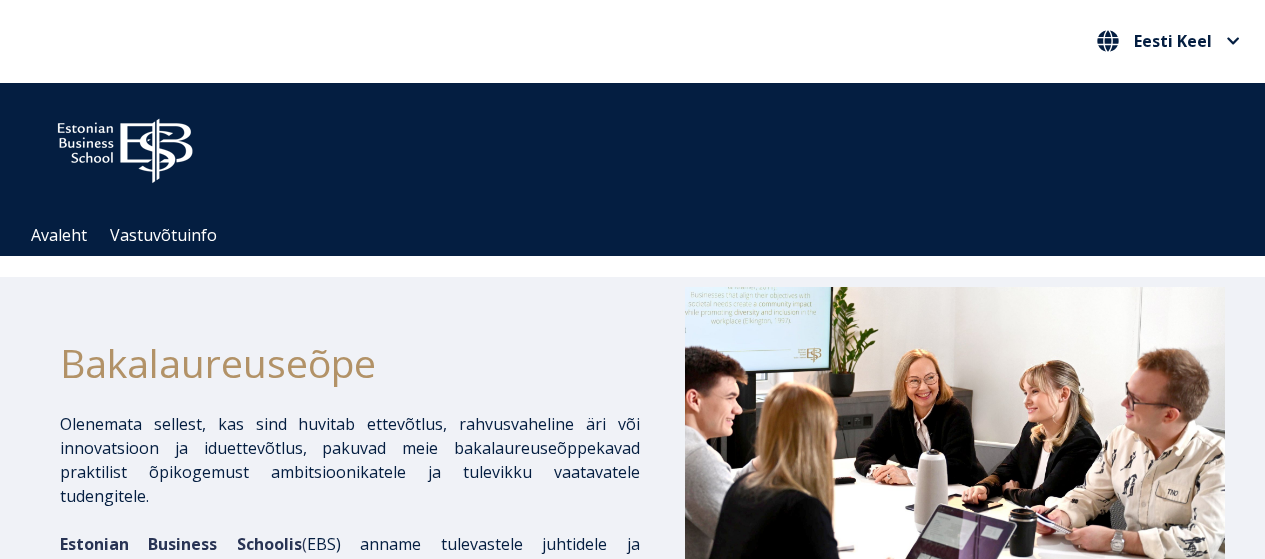 scroll, scrollTop: 1026, scrollLeft: 0, axis: vertical 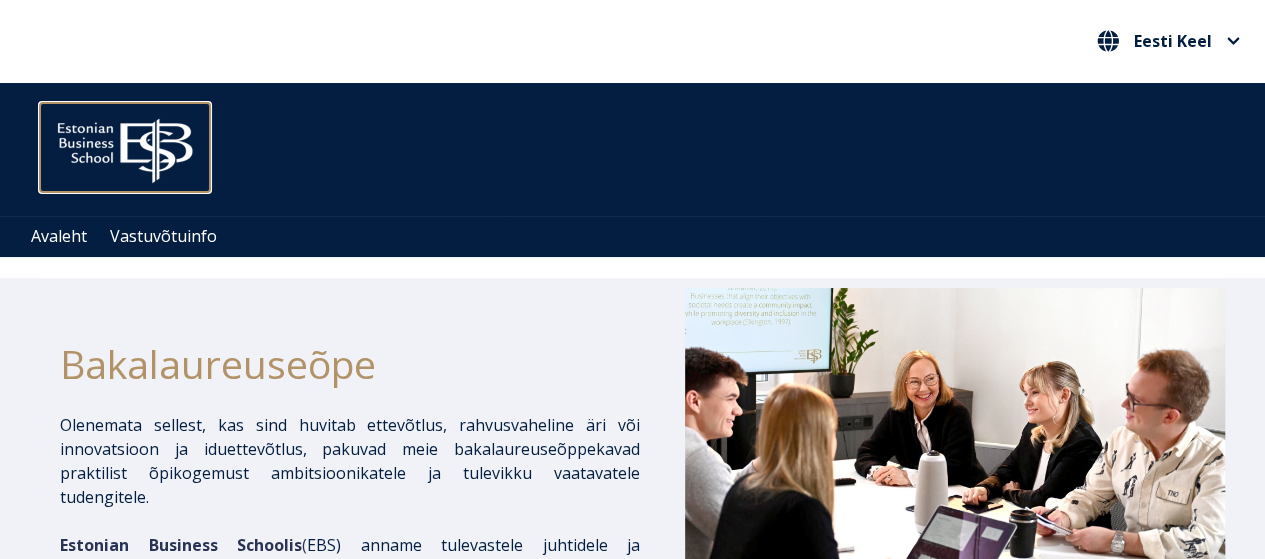click at bounding box center [125, 146] 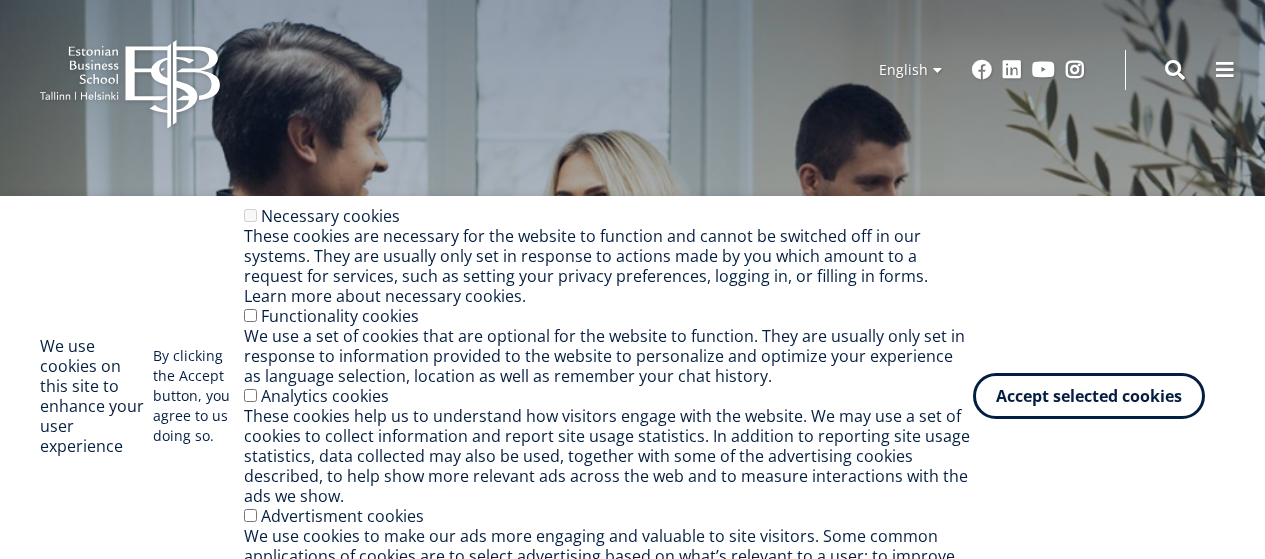 scroll, scrollTop: 0, scrollLeft: 0, axis: both 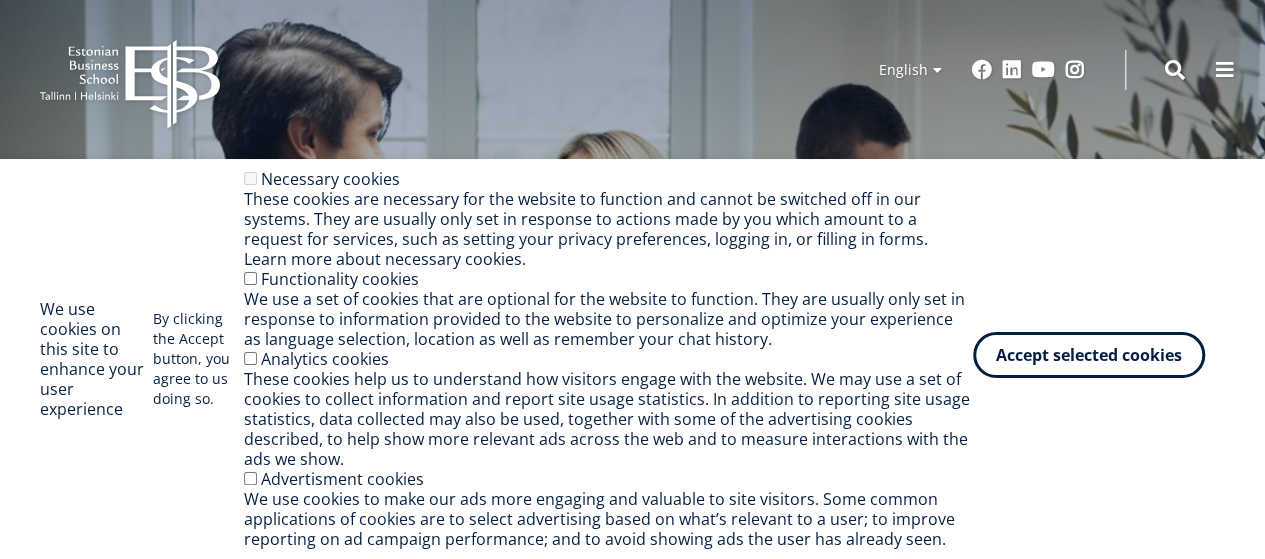 click on "Accept selected cookies" at bounding box center [1089, 355] 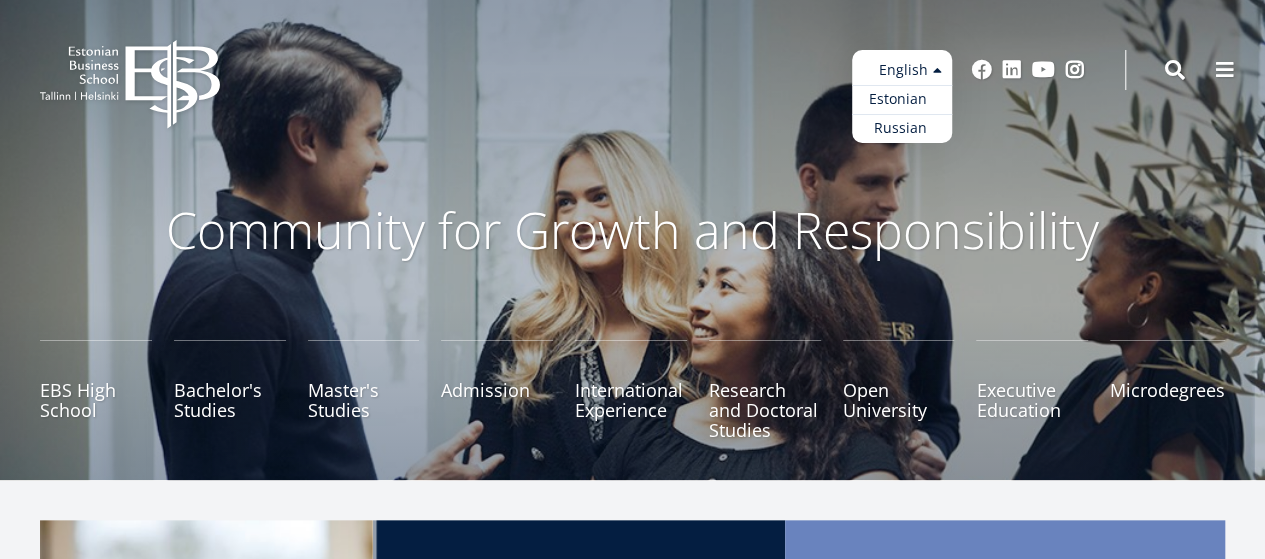 click on "Estonian" at bounding box center (902, 99) 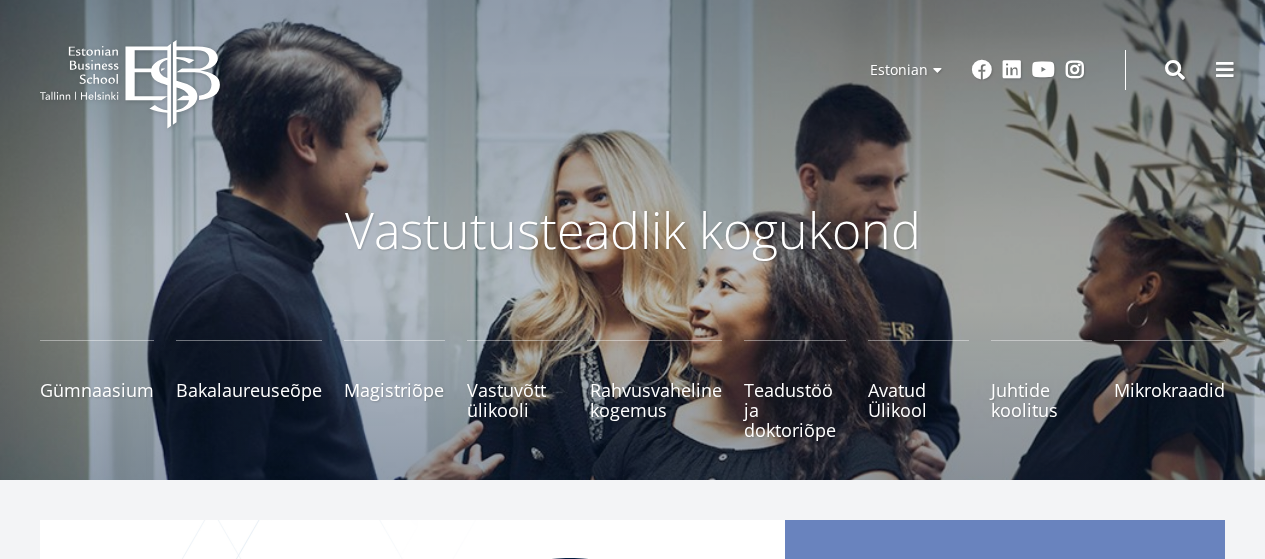 scroll, scrollTop: 0, scrollLeft: 0, axis: both 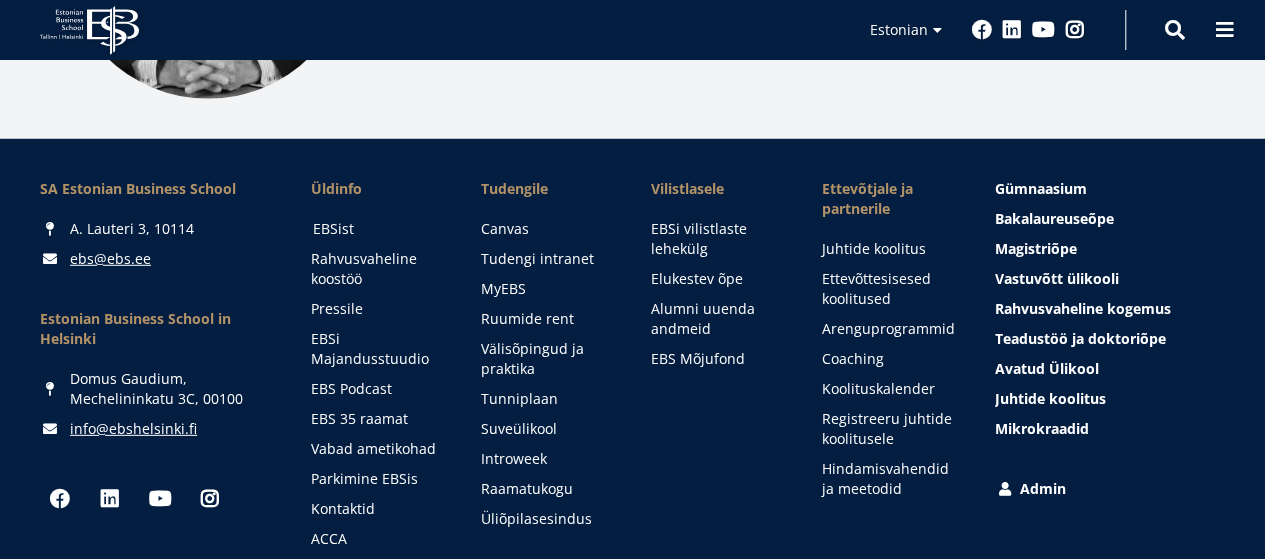 click on "EBSist" at bounding box center [377, 229] 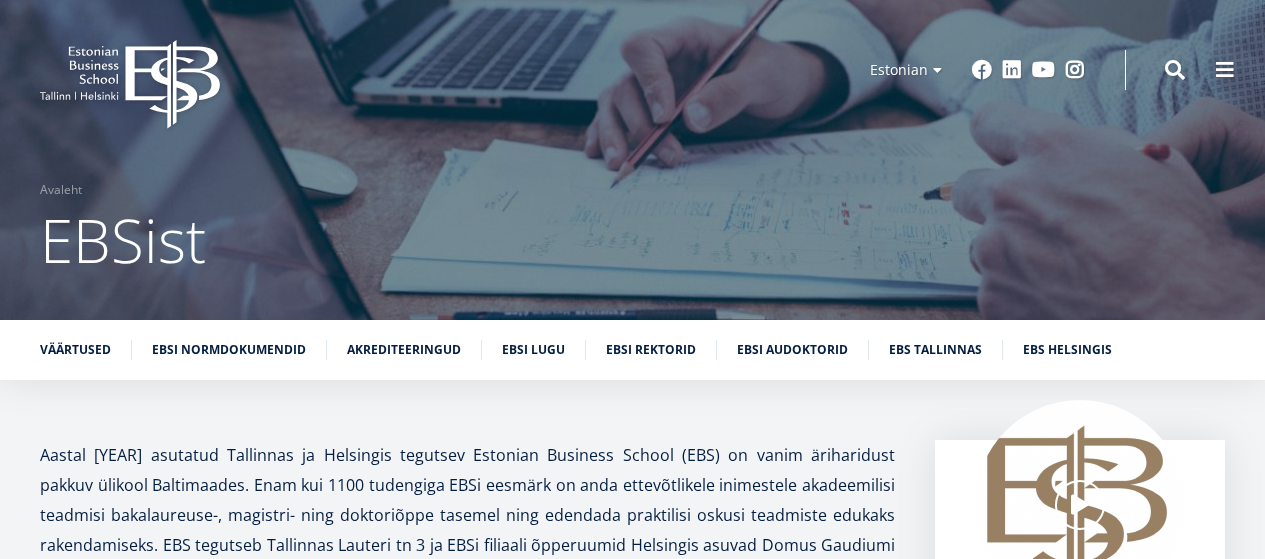 scroll, scrollTop: 0, scrollLeft: 0, axis: both 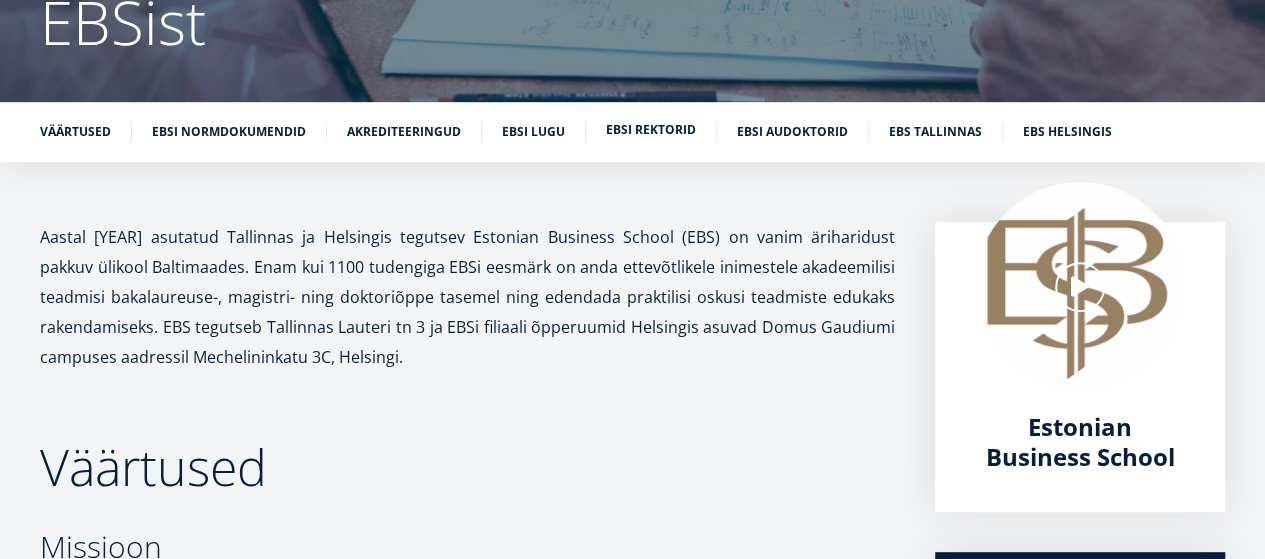 click on "EBSi rektorid" at bounding box center (651, 130) 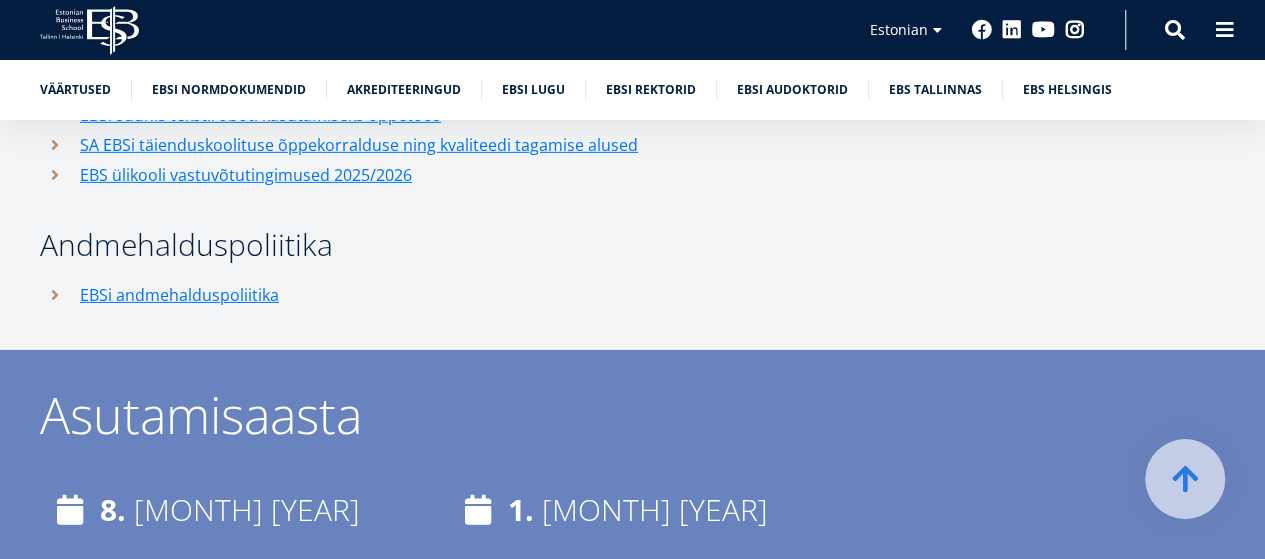 scroll, scrollTop: 3058, scrollLeft: 0, axis: vertical 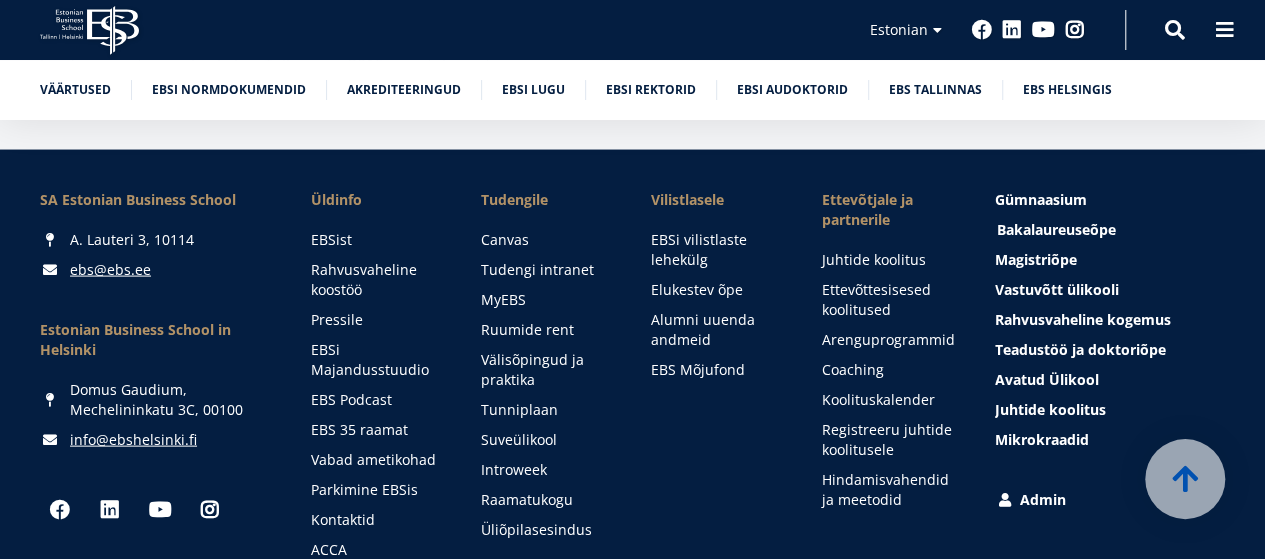 click on "Bakalaureuseõpe
Tutvu ja registreeru" at bounding box center [1056, 229] 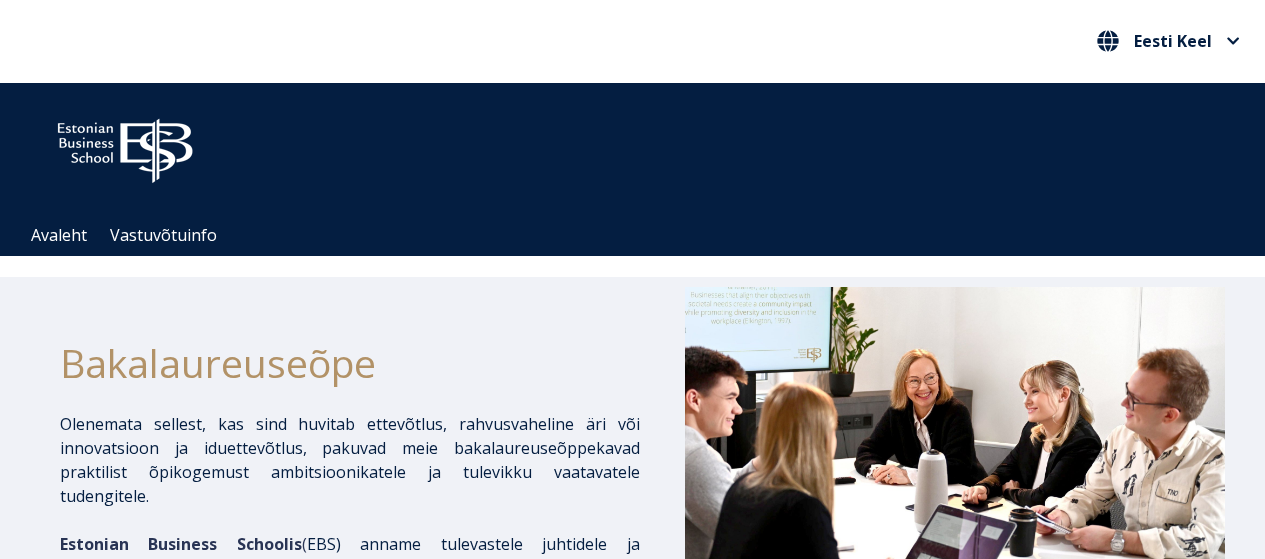 scroll, scrollTop: 0, scrollLeft: 0, axis: both 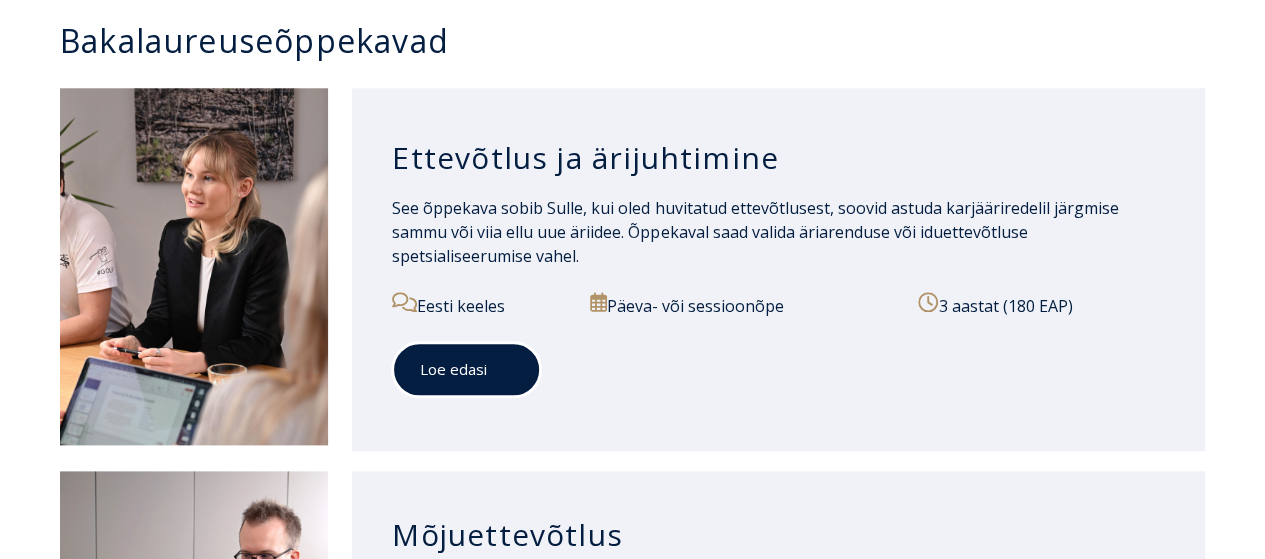 click on "Loe edasi" at bounding box center (466, 369) 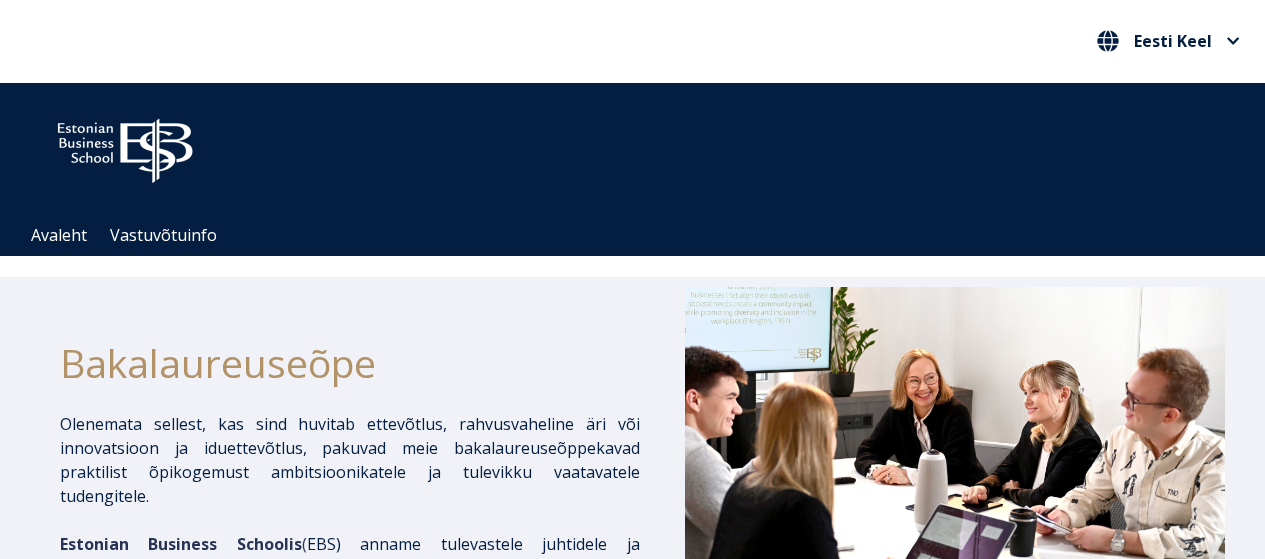 scroll, scrollTop: 1012, scrollLeft: 0, axis: vertical 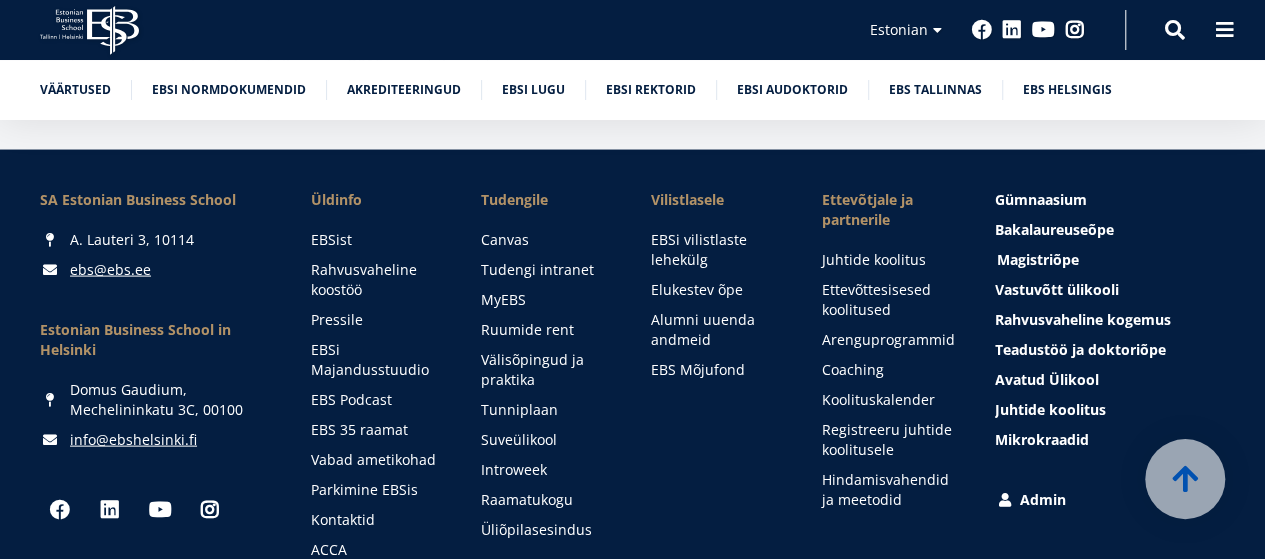 click on "Magistriõpe
Tutvu ja registreeru" at bounding box center [1038, 259] 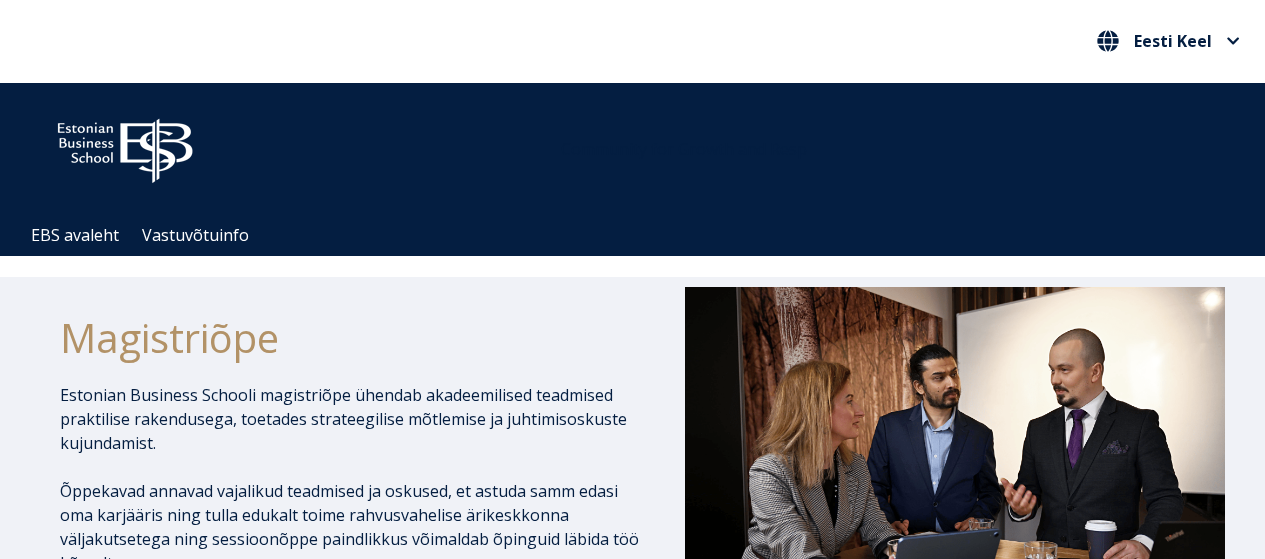 scroll, scrollTop: 0, scrollLeft: 0, axis: both 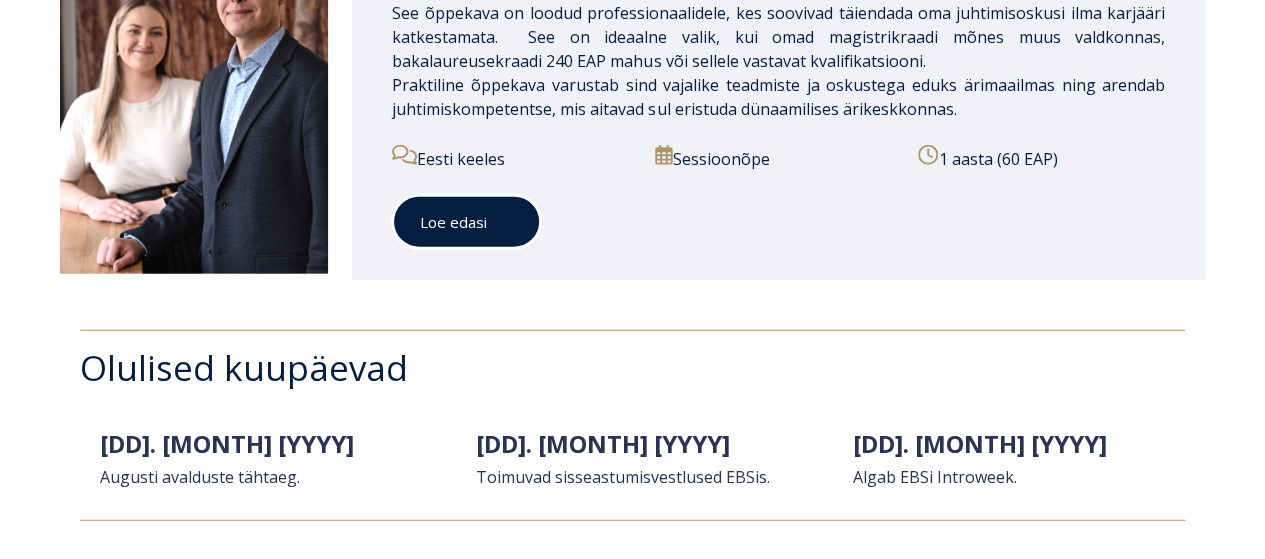 click on "Loe edasi" at bounding box center [466, 222] 